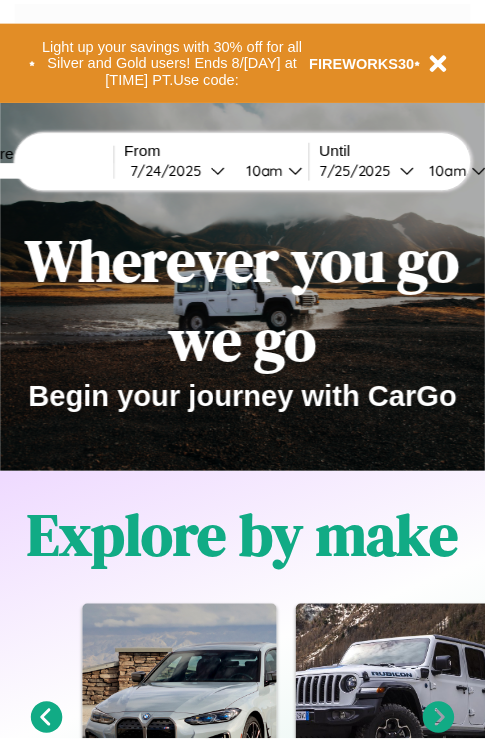 scroll, scrollTop: 0, scrollLeft: 0, axis: both 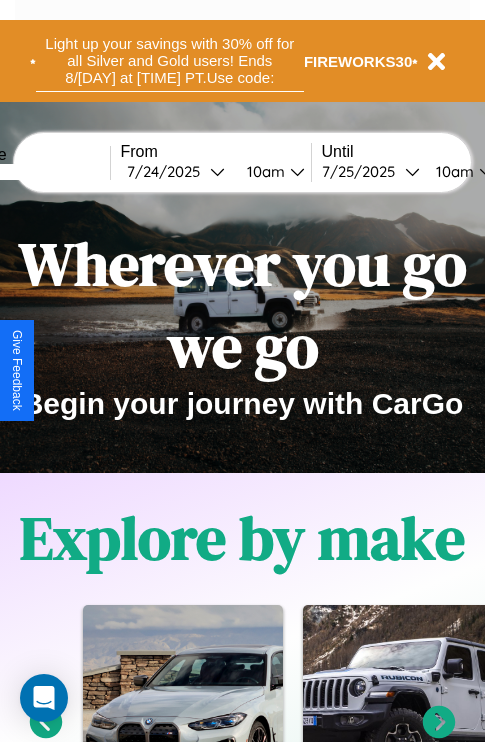 click on "Light up your savings with 30% off for all Silver and Gold users! Ends 8/[DAY] at [TIME] PT.  Use code:" at bounding box center [170, 61] 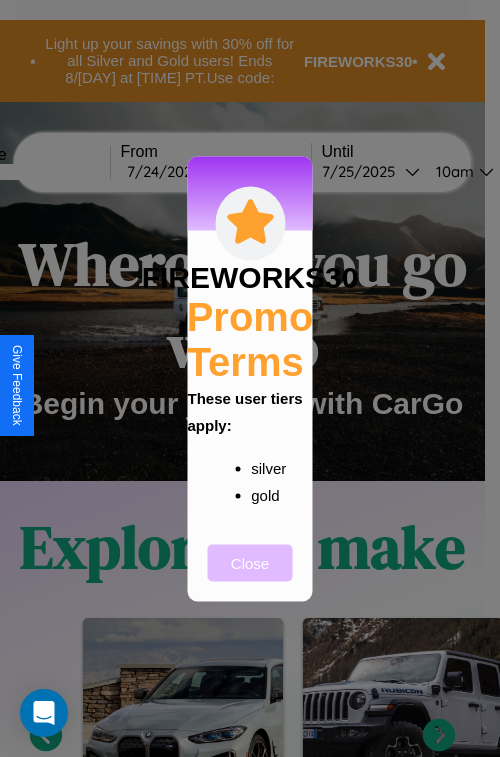 click on "Close" at bounding box center (250, 562) 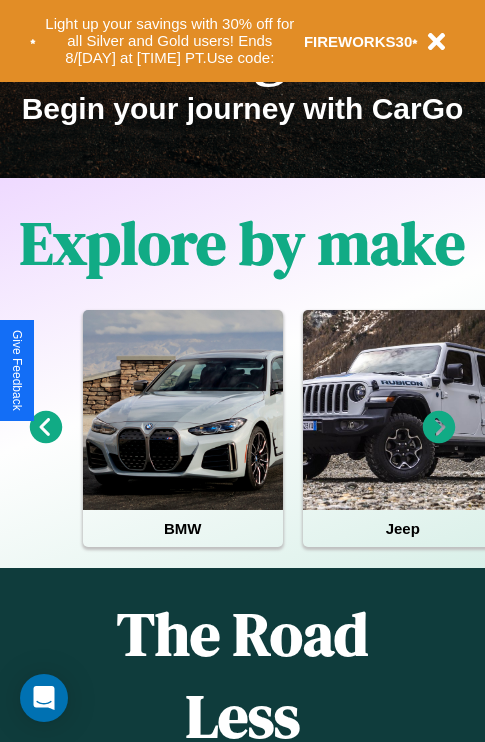 scroll, scrollTop: 308, scrollLeft: 0, axis: vertical 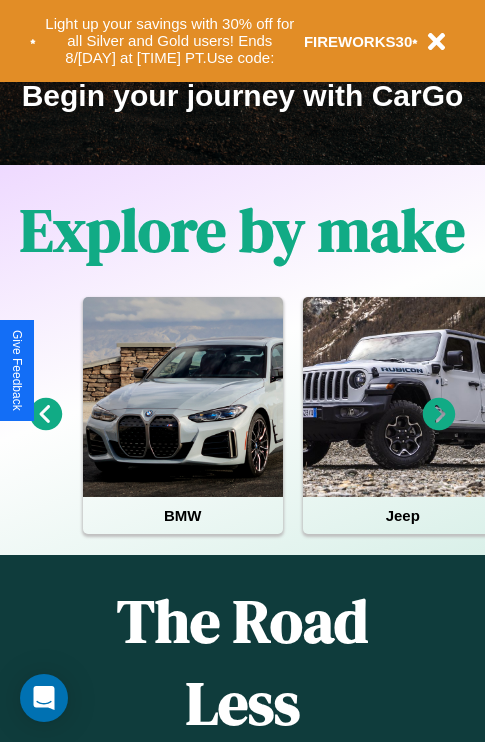 click 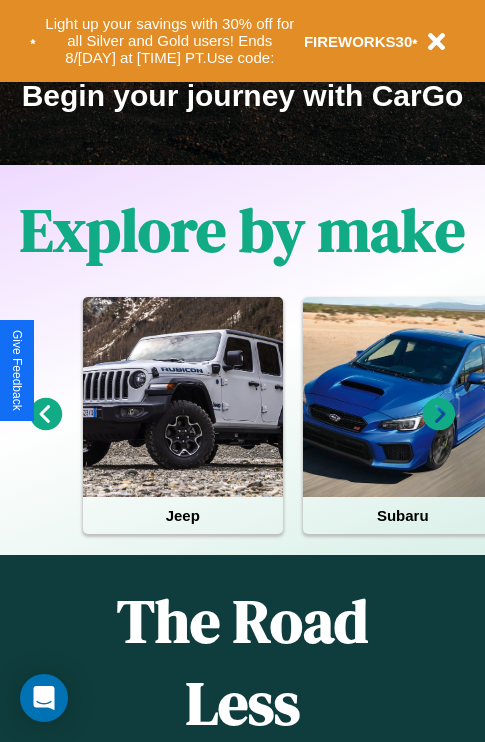 click 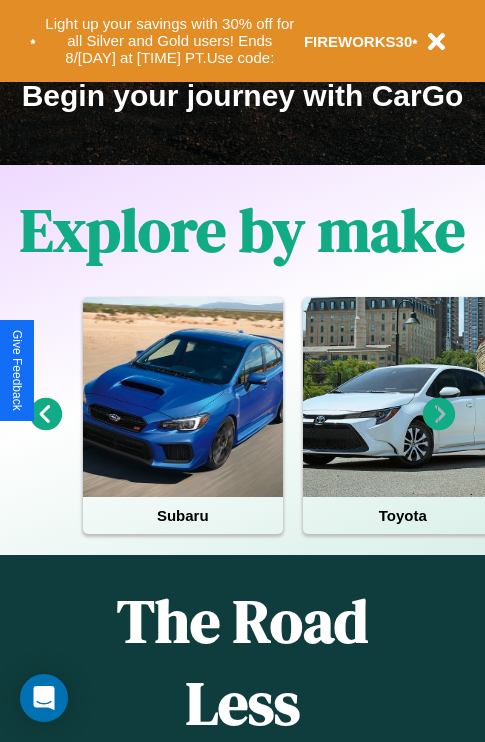 click 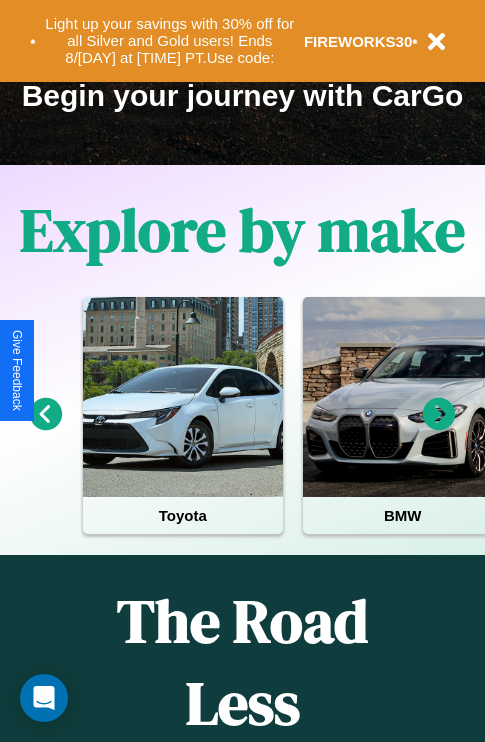 click 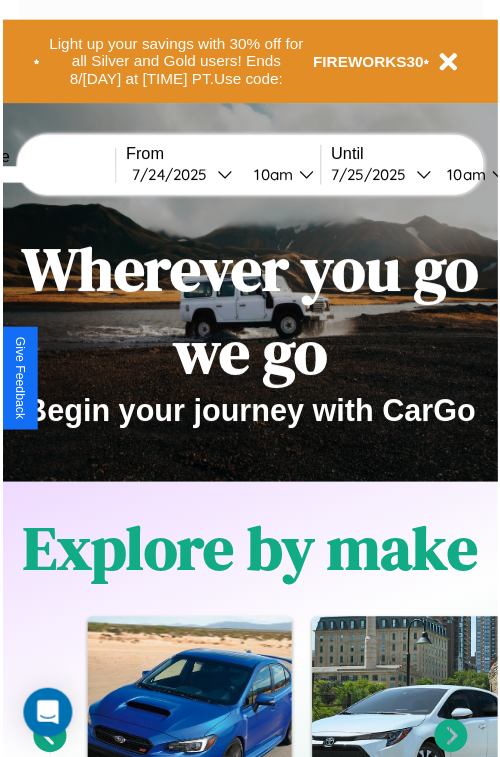 scroll, scrollTop: 0, scrollLeft: 0, axis: both 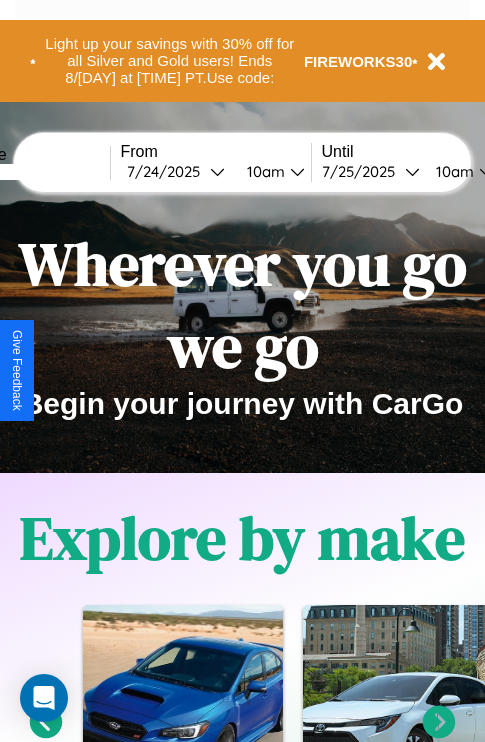 click at bounding box center (35, 172) 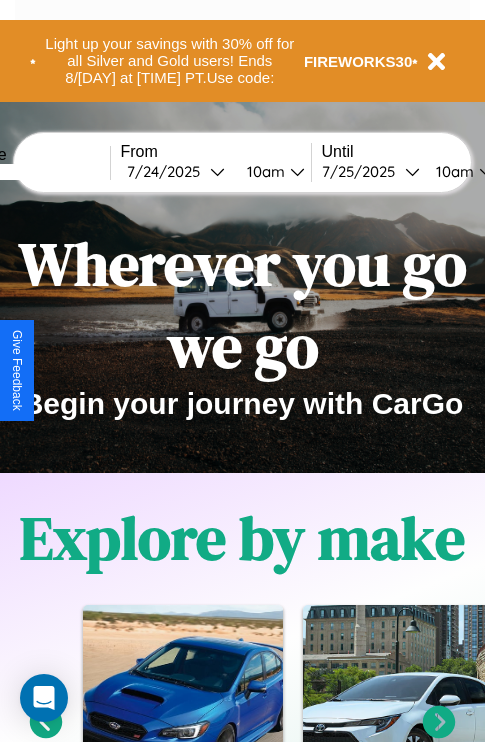 type on "******" 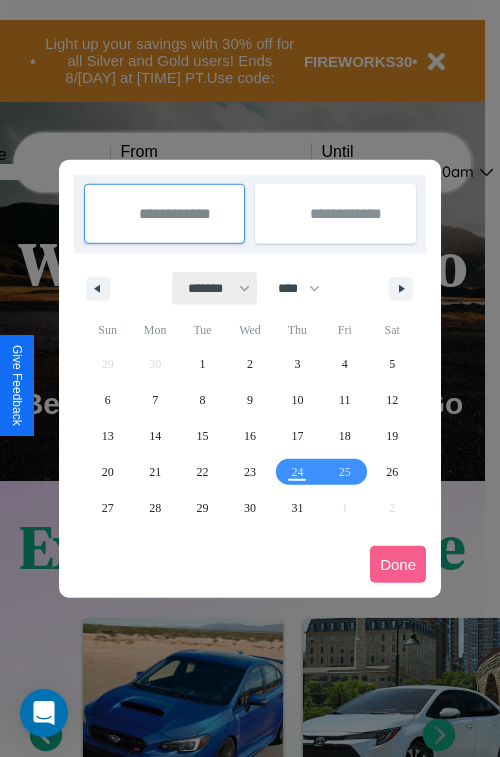 click on "[NAME] [LAST_NAME] [MODEL] [MODEL] [MODEL]" at bounding box center (215, 288) 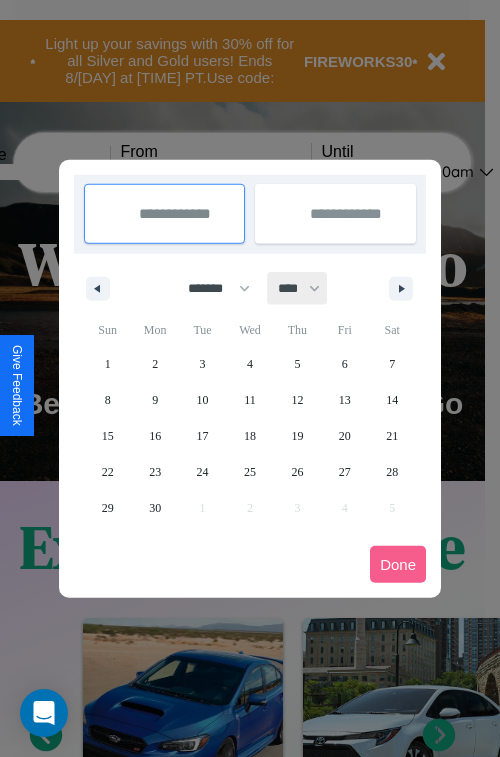 click on "[CREDIT_CARD]" at bounding box center (298, 288) 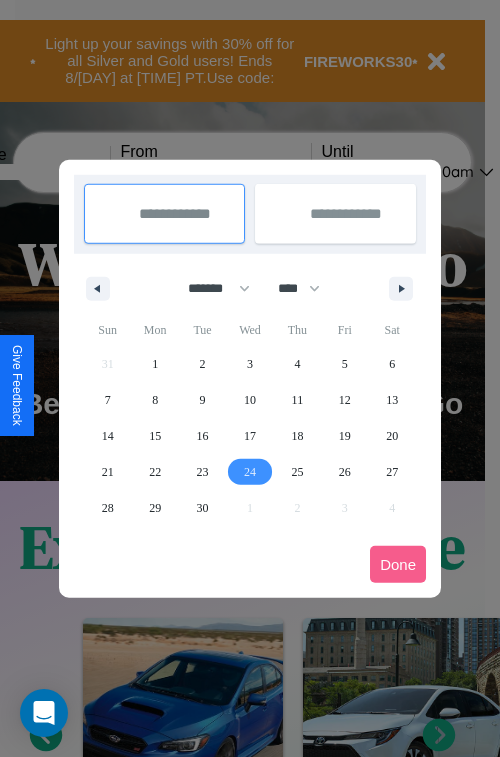 click on "24" at bounding box center [250, 472] 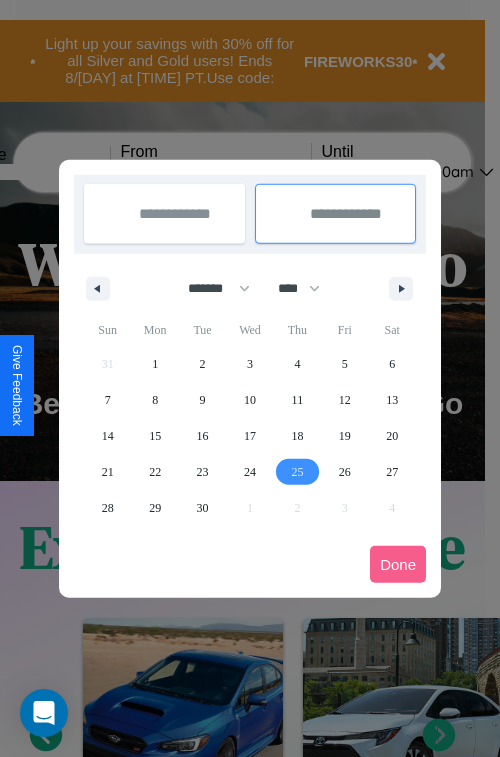 click on "25" at bounding box center (297, 472) 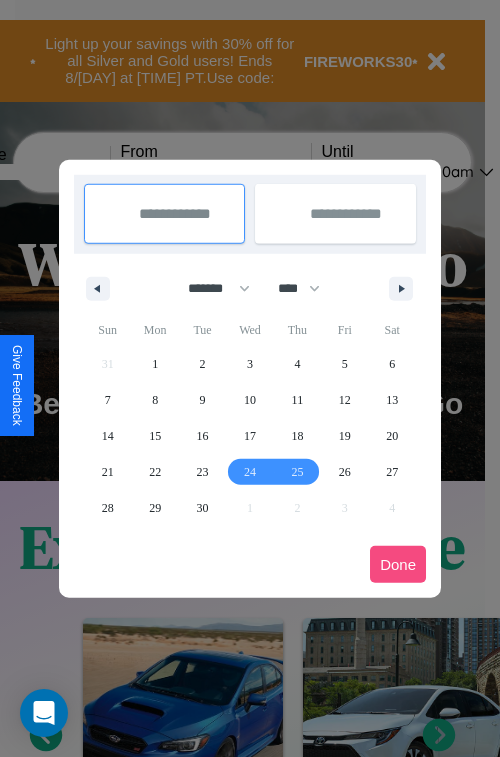 click on "Done" at bounding box center (398, 564) 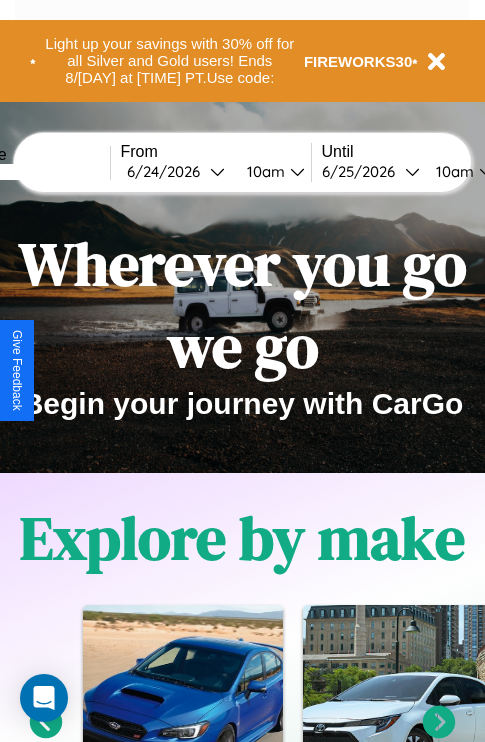 click on "10am" at bounding box center [263, 171] 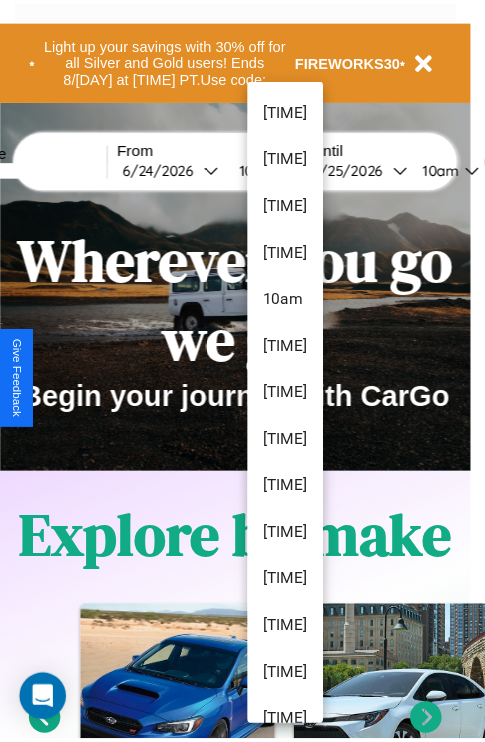 scroll, scrollTop: 163, scrollLeft: 0, axis: vertical 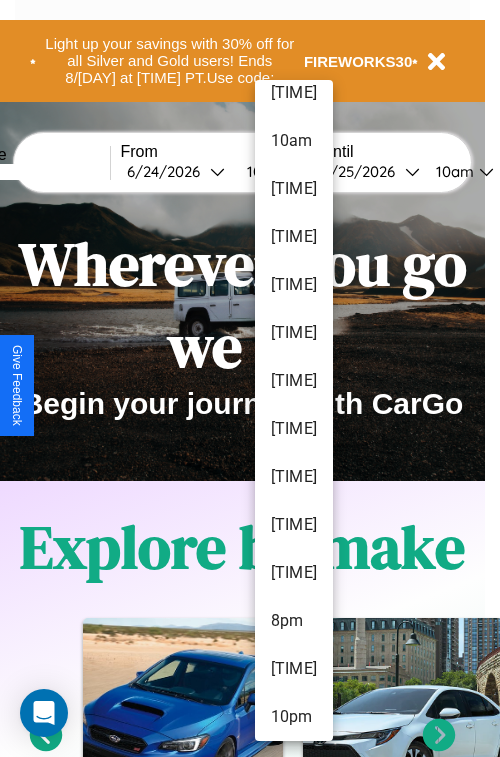click on "10pm" at bounding box center [294, 717] 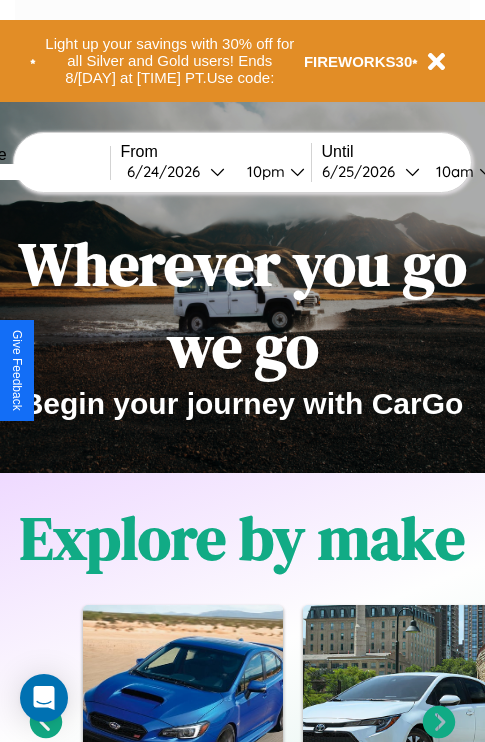 click on "10am" at bounding box center [452, 171] 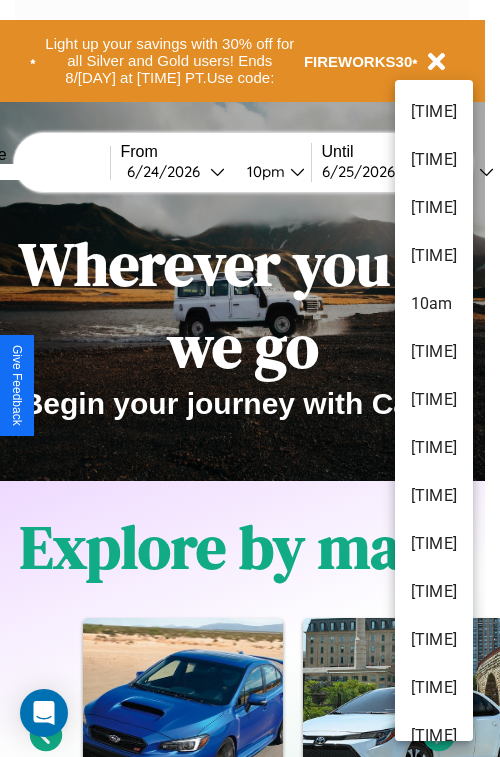 click on "[TIME]" at bounding box center (434, 688) 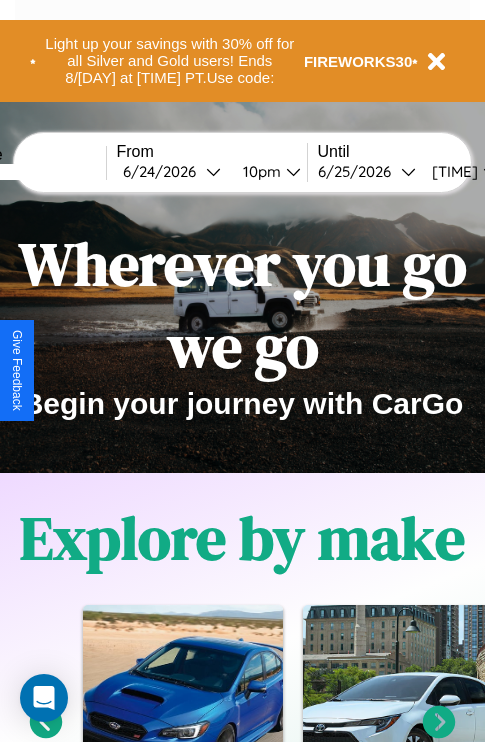 scroll, scrollTop: 0, scrollLeft: 73, axis: horizontal 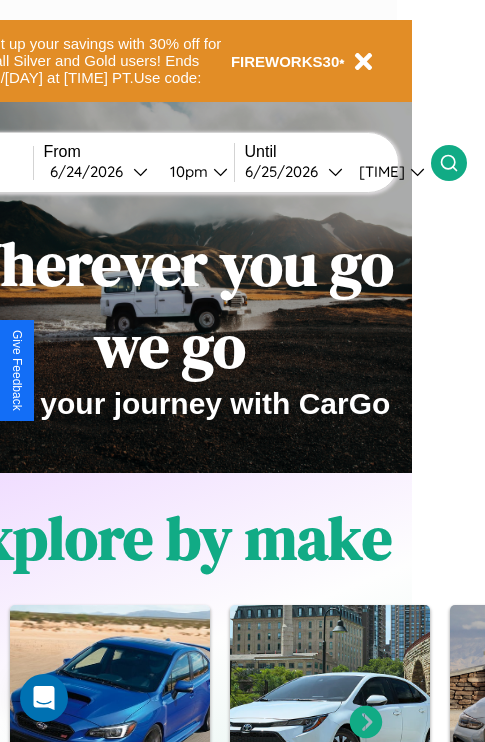 click 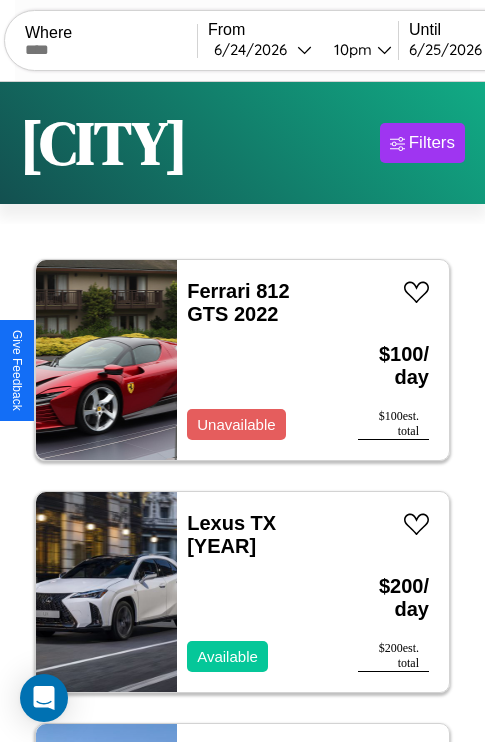scroll, scrollTop: 66, scrollLeft: 0, axis: vertical 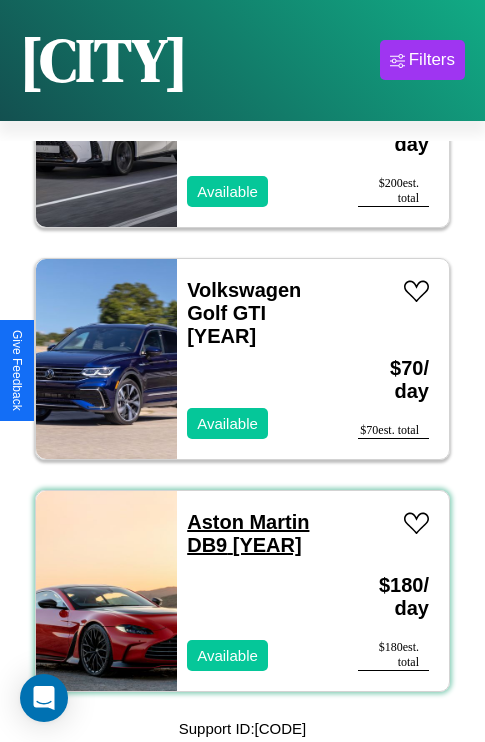 click on "[BRAND]   [MODEL]   [YEAR]" at bounding box center (248, 533) 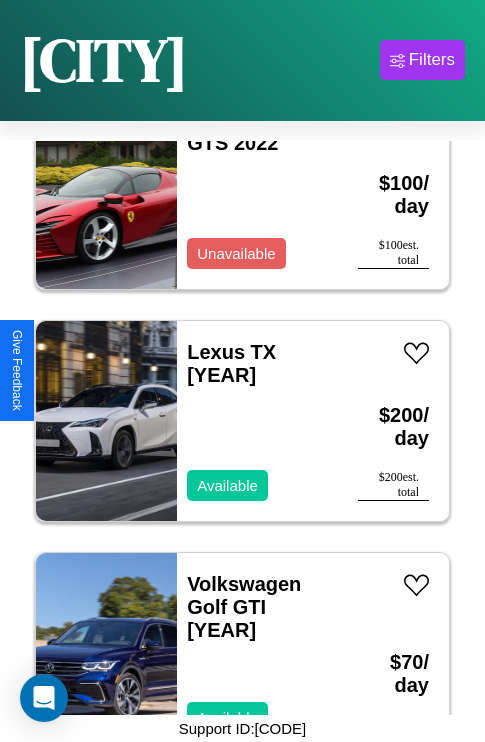scroll, scrollTop: 75, scrollLeft: 0, axis: vertical 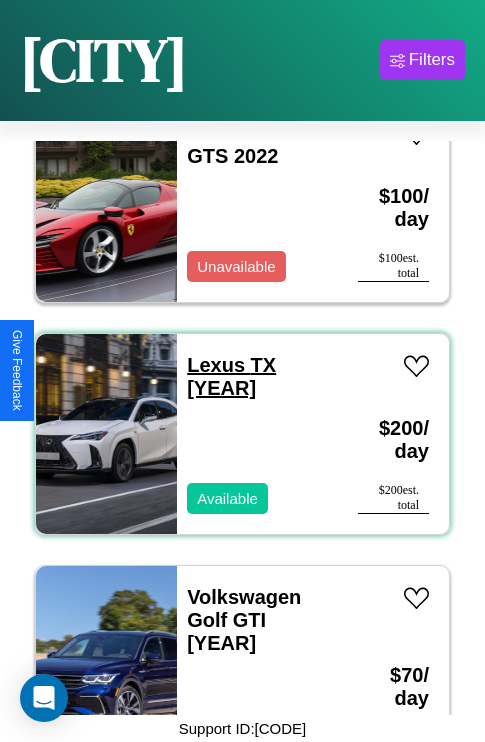click on "[BRAND]   [STATE]   [YEAR]" at bounding box center [231, 376] 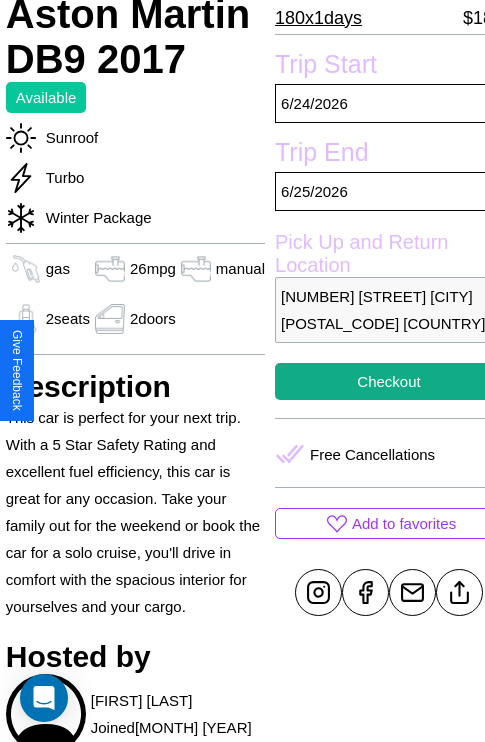 scroll, scrollTop: 499, scrollLeft: 68, axis: both 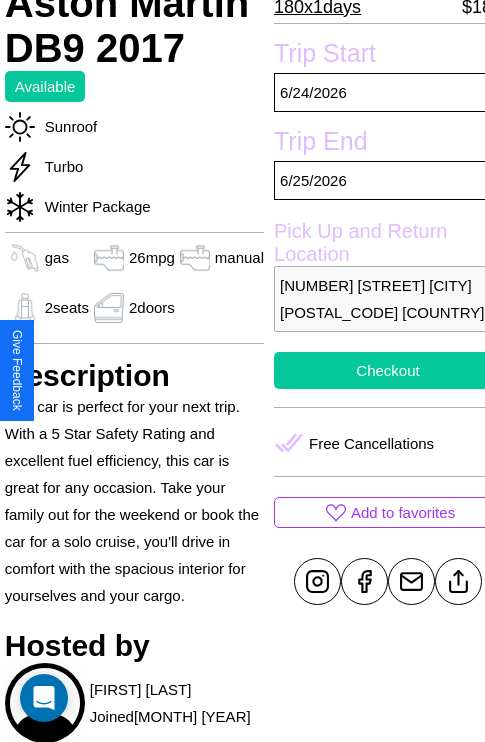 click on "Checkout" at bounding box center [388, 370] 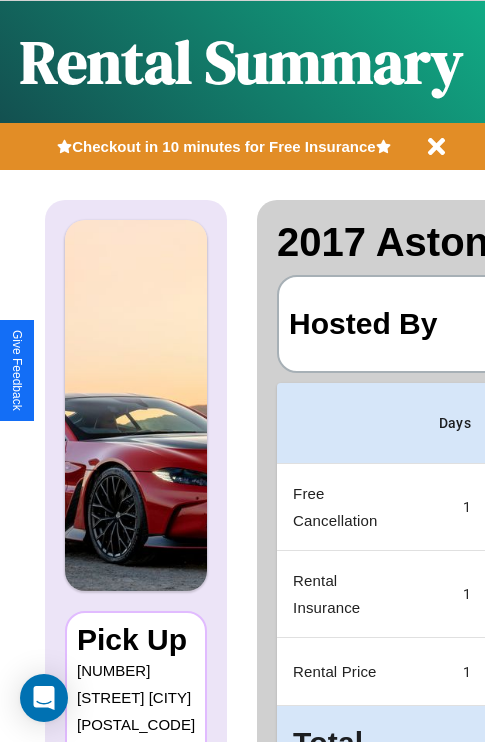 scroll, scrollTop: 0, scrollLeft: 378, axis: horizontal 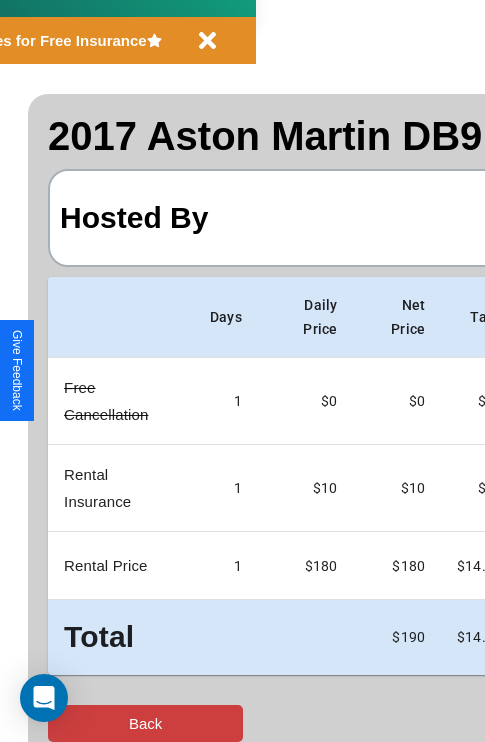 click on "Back" at bounding box center [145, 723] 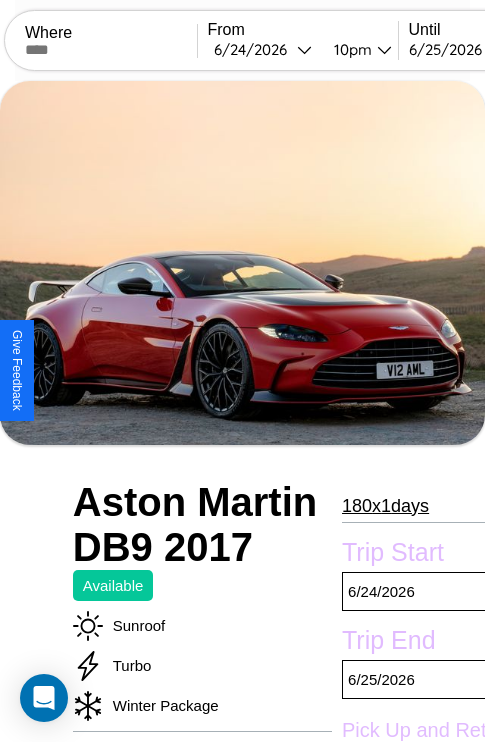 scroll, scrollTop: 135, scrollLeft: 0, axis: vertical 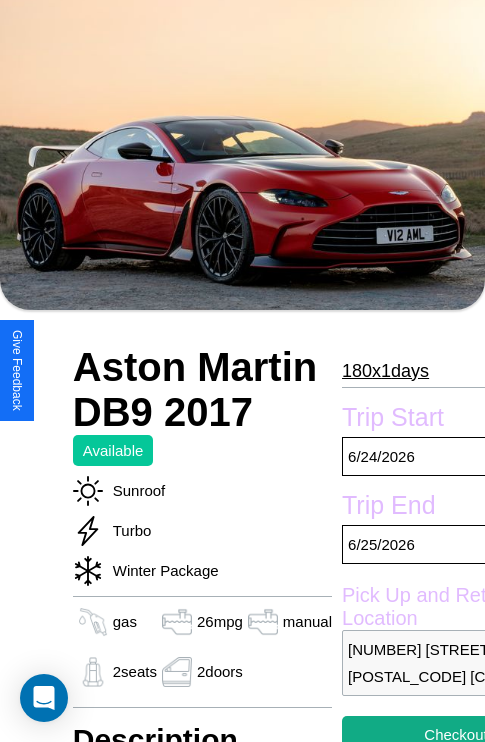 click on "180  x  1  days" at bounding box center [385, 371] 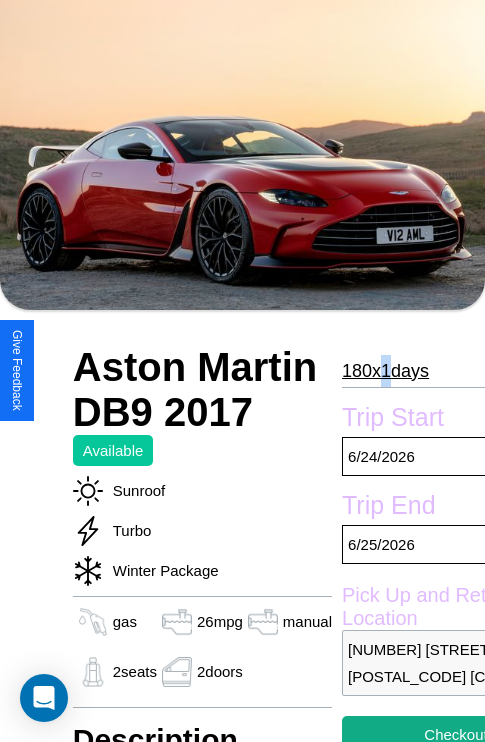 click on "180  x  1  days" at bounding box center (385, 371) 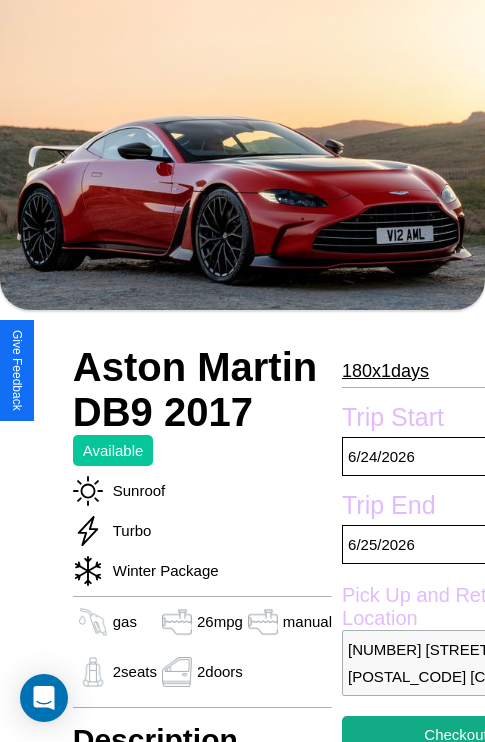 click on "180  x  1  days" at bounding box center [385, 371] 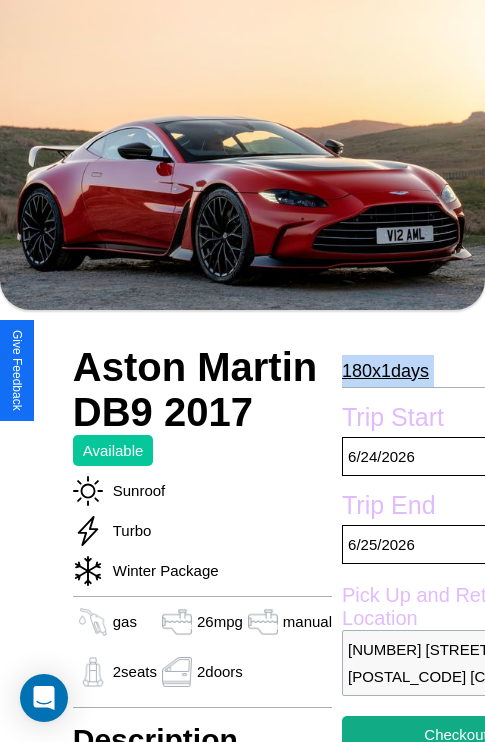 click on "180  x  1  days" at bounding box center (385, 371) 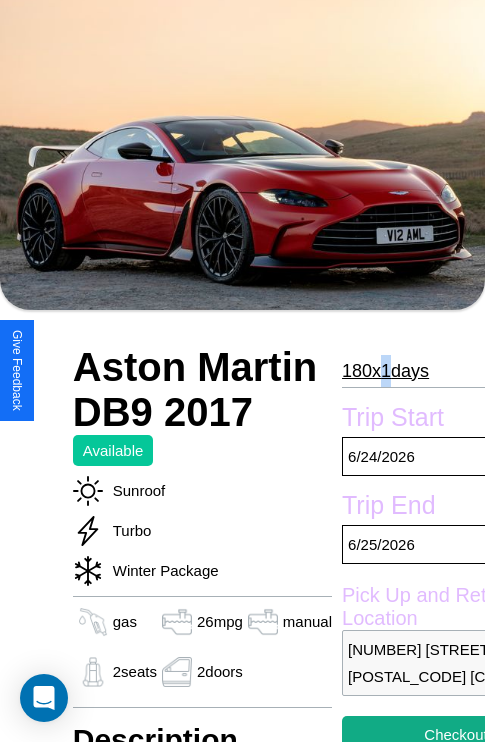 click on "180  x  1  days" at bounding box center [385, 371] 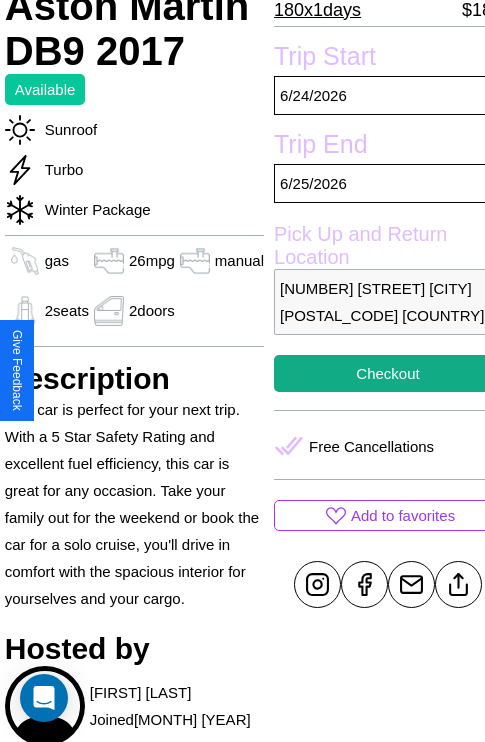 scroll, scrollTop: 499, scrollLeft: 68, axis: both 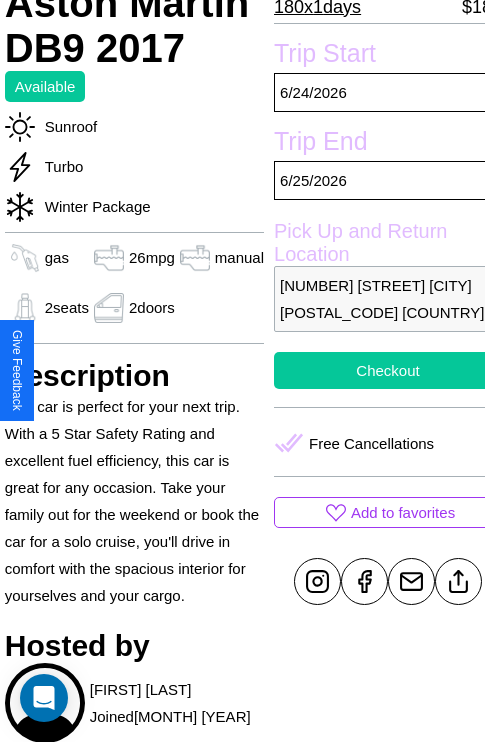 click on "Checkout" at bounding box center (388, 370) 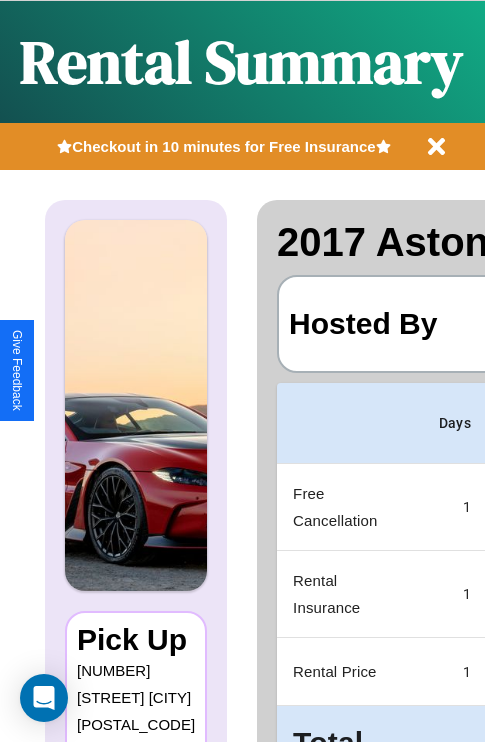 scroll, scrollTop: 0, scrollLeft: 378, axis: horizontal 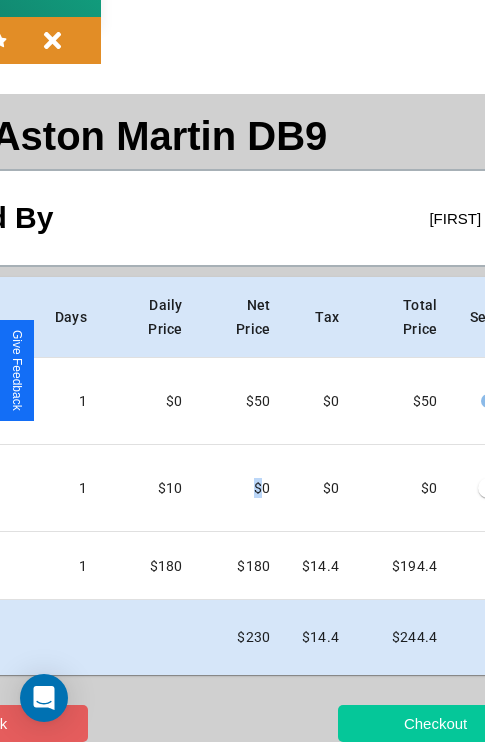 click on "Checkout" at bounding box center (435, 723) 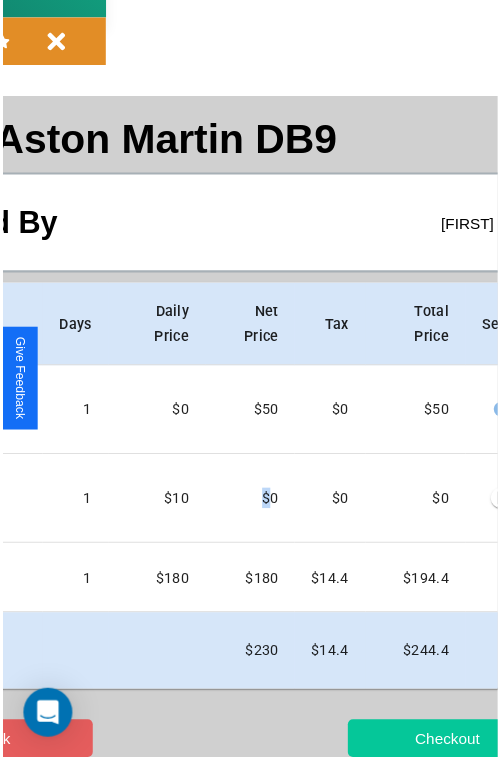 scroll, scrollTop: 0, scrollLeft: 0, axis: both 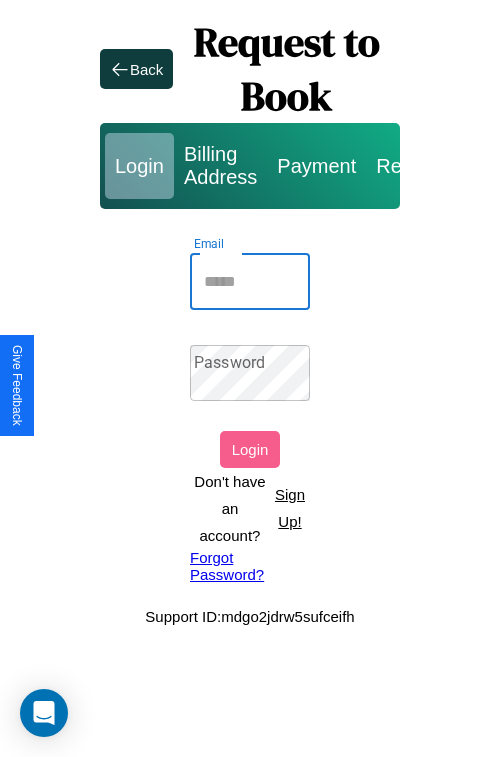 click on "Email" at bounding box center [250, 282] 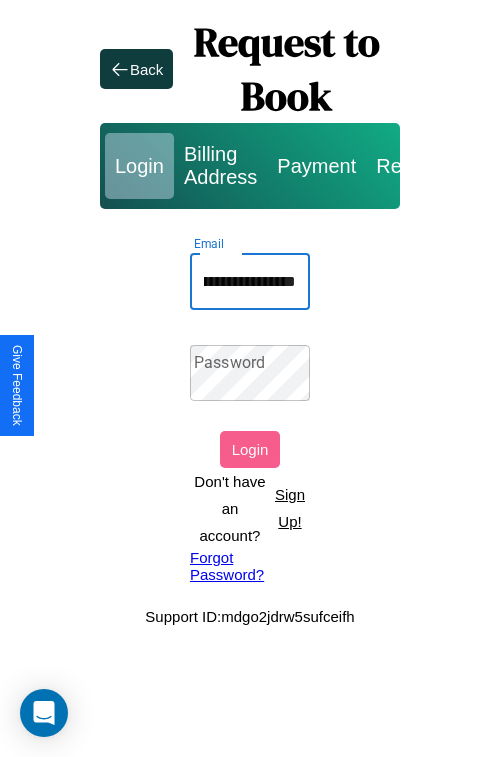 scroll, scrollTop: 0, scrollLeft: 122, axis: horizontal 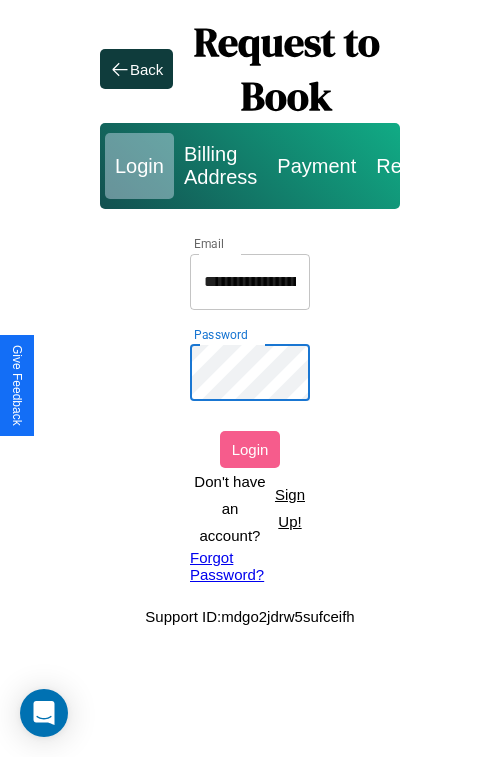 click on "Login" at bounding box center (250, 449) 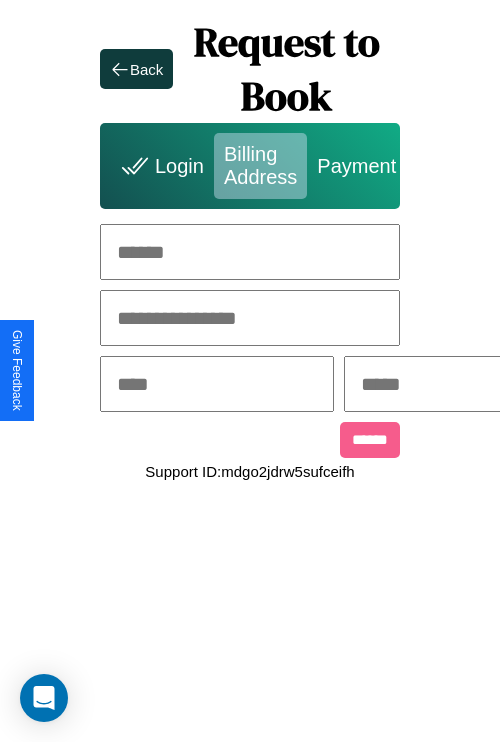click at bounding box center (250, 252) 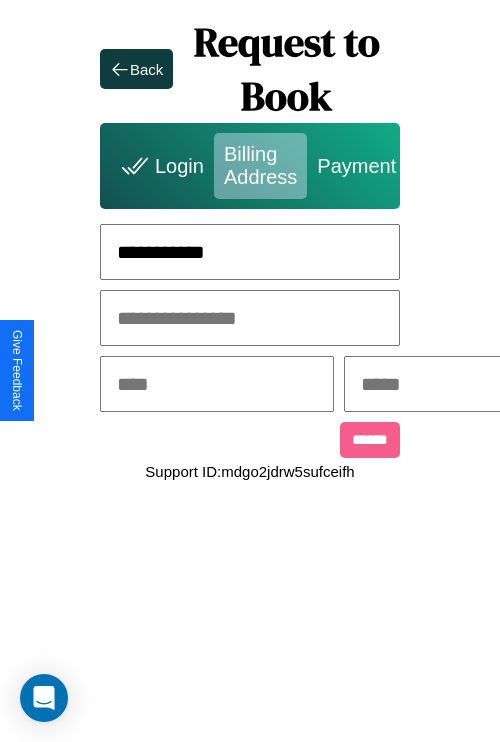 type on "**********" 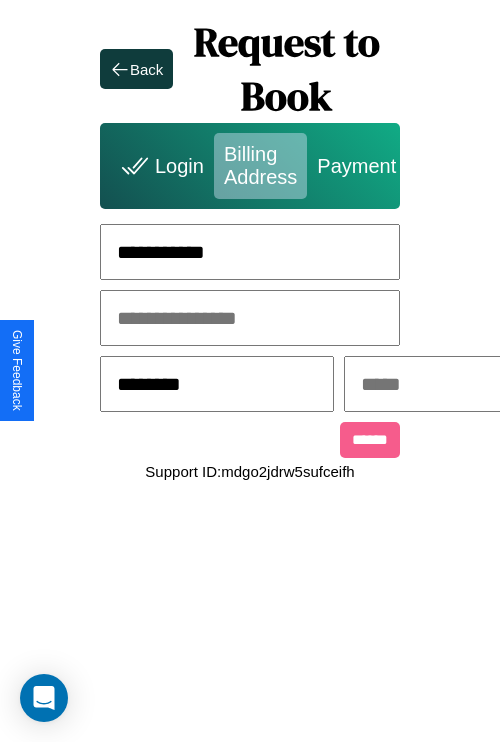 type on "********" 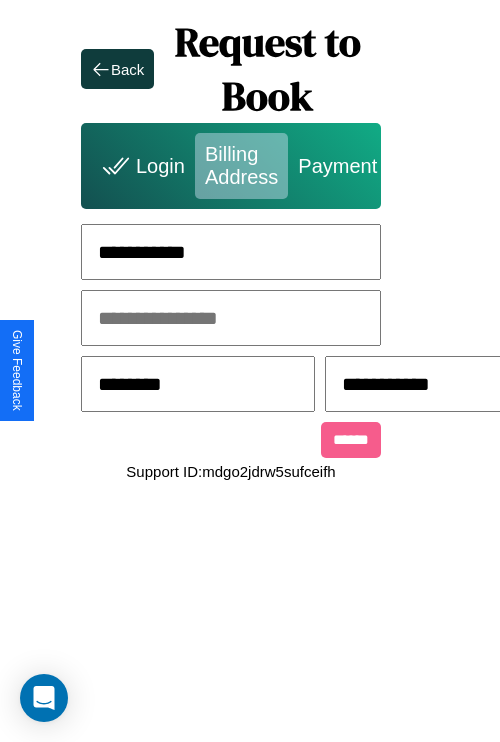 scroll, scrollTop: 0, scrollLeft: 517, axis: horizontal 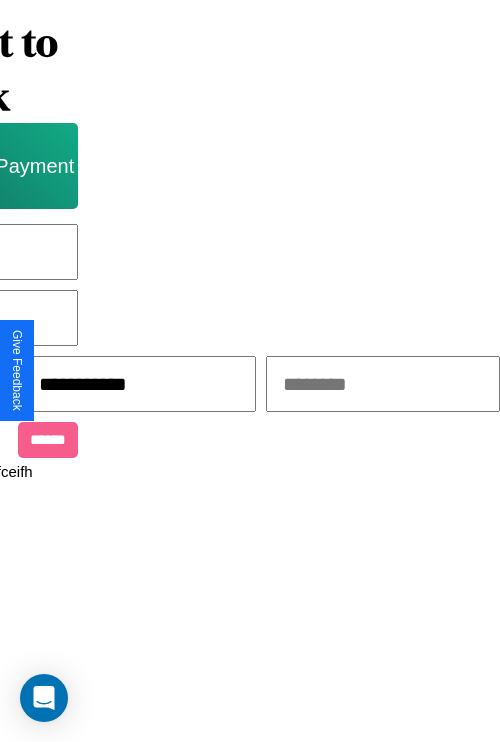 type on "**********" 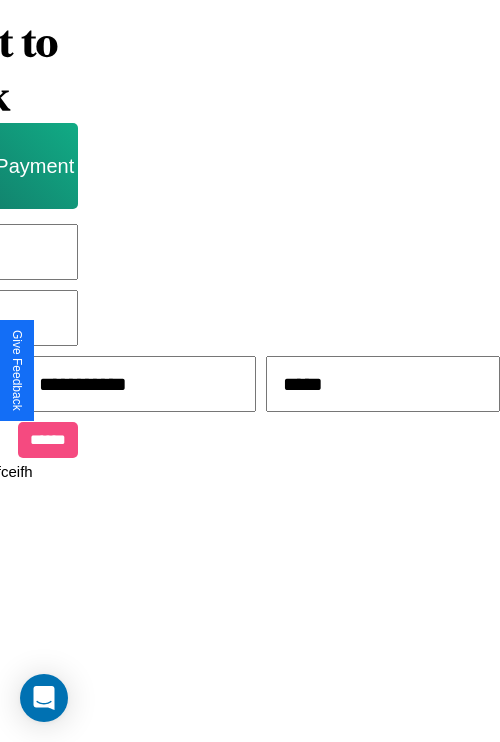 type on "*****" 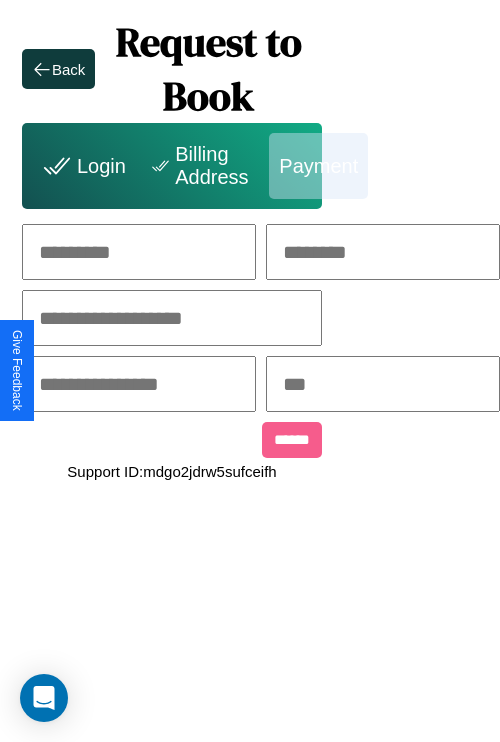 scroll, scrollTop: 0, scrollLeft: 208, axis: horizontal 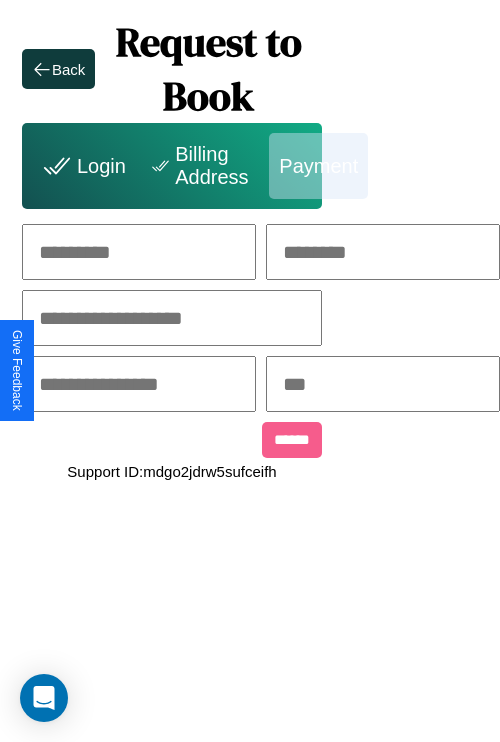click at bounding box center (139, 252) 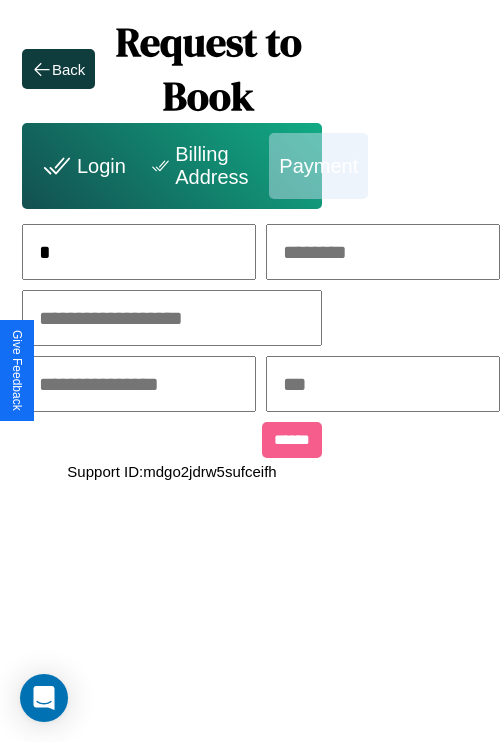 scroll, scrollTop: 0, scrollLeft: 132, axis: horizontal 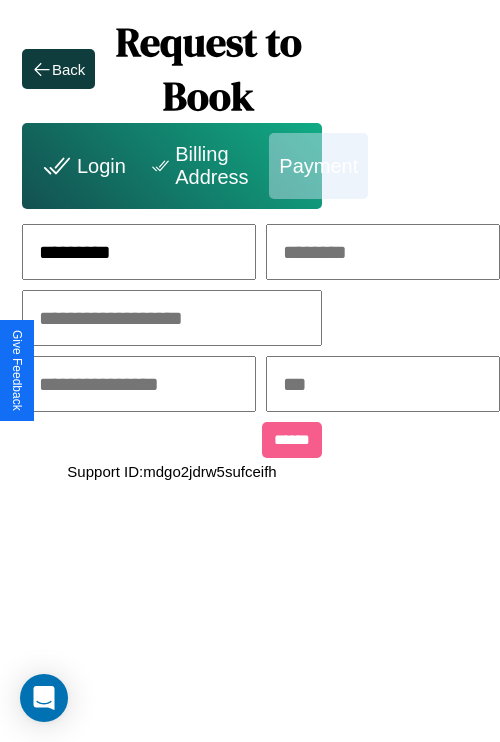 type on "*********" 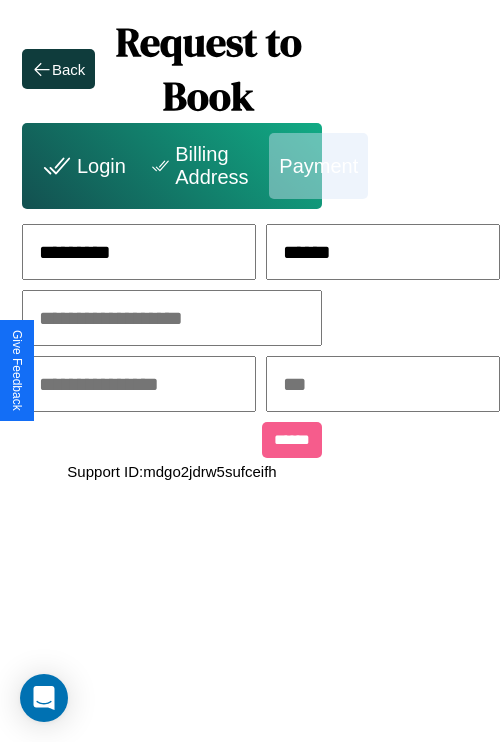 type on "******" 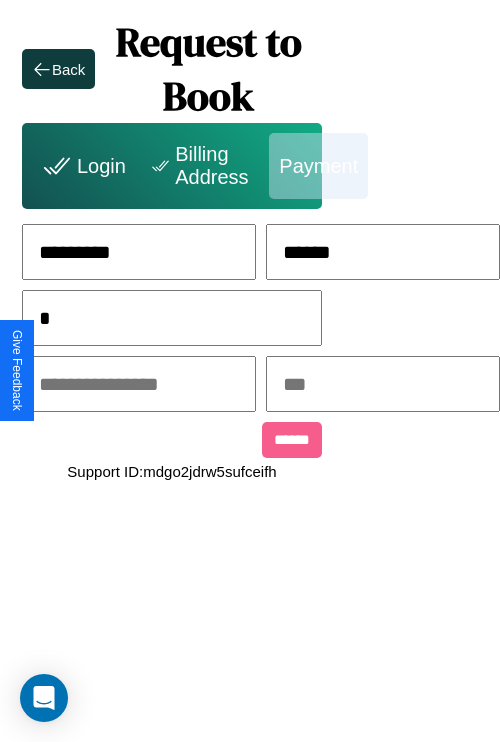scroll, scrollTop: 0, scrollLeft: 128, axis: horizontal 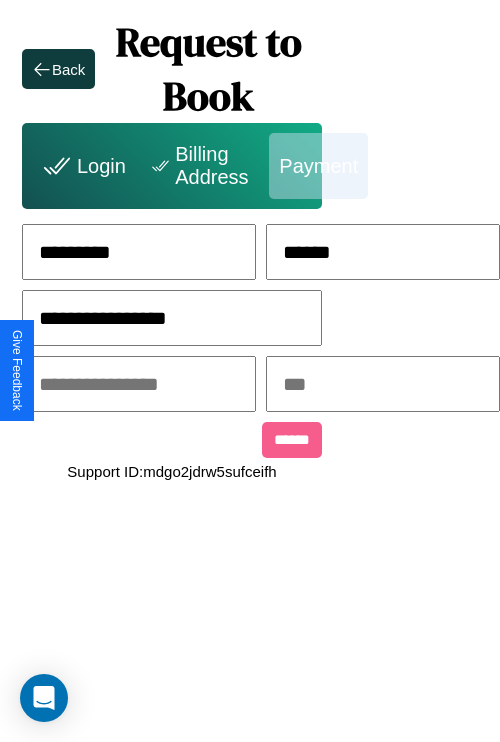 type on "**********" 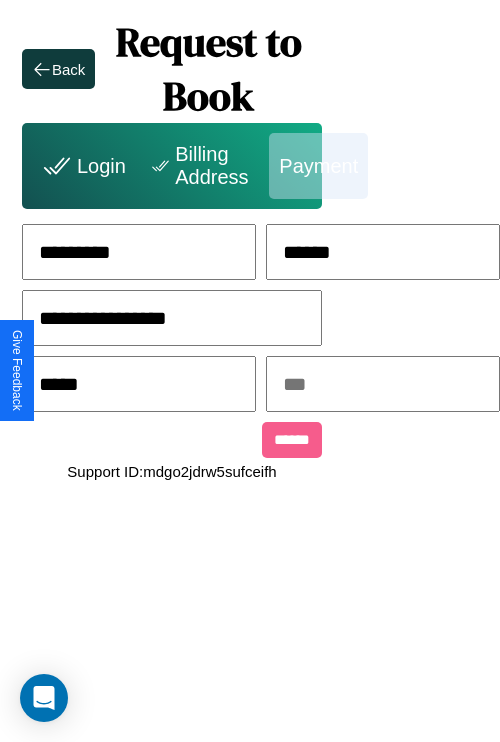 type on "*****" 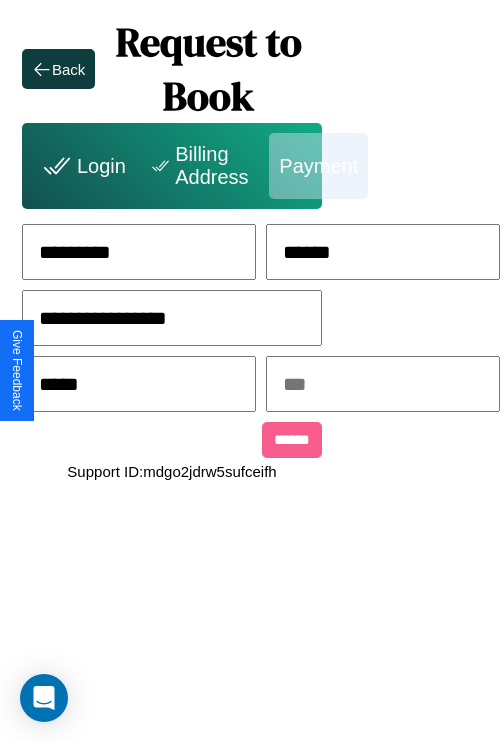 click at bounding box center (383, 384) 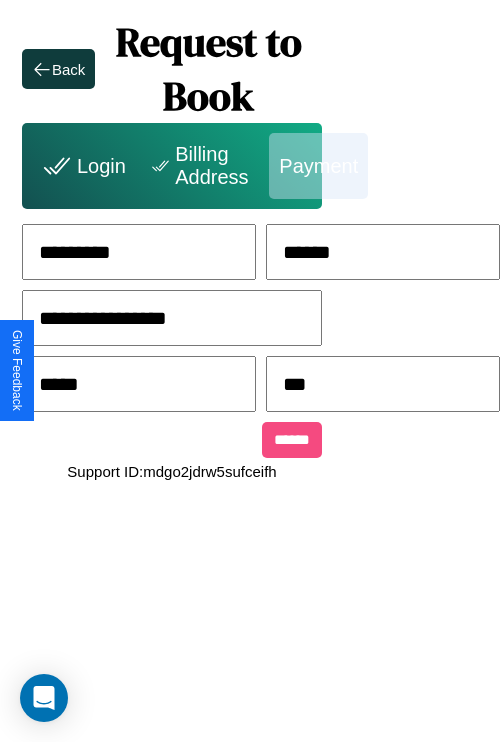type on "***" 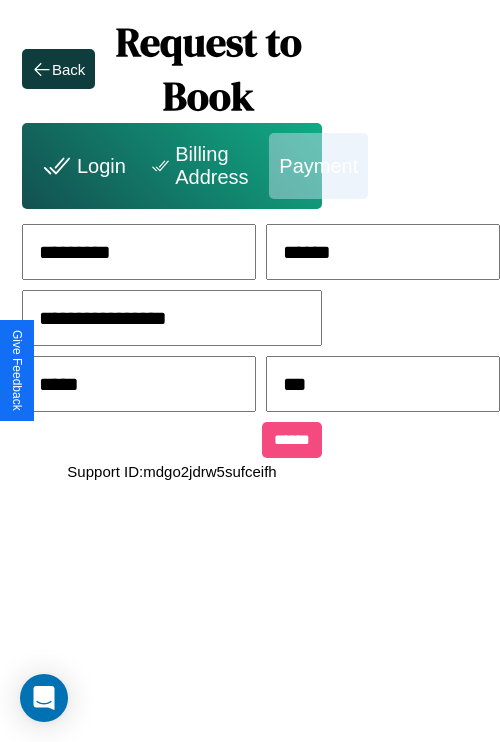 click on "******" at bounding box center (292, 440) 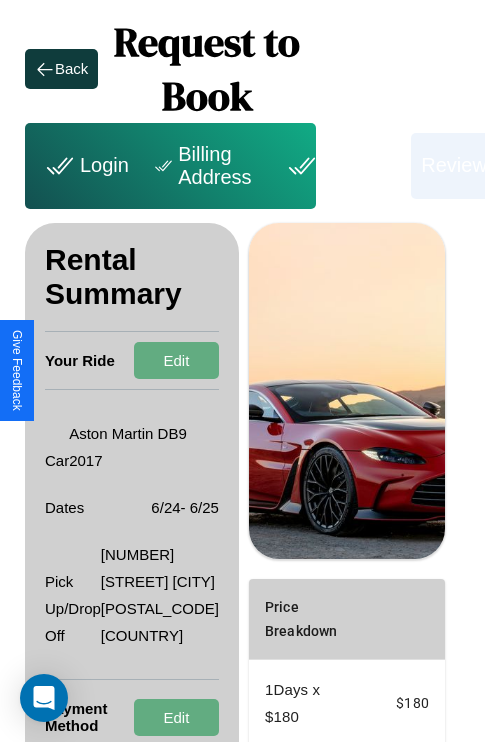 scroll, scrollTop: 328, scrollLeft: 72, axis: both 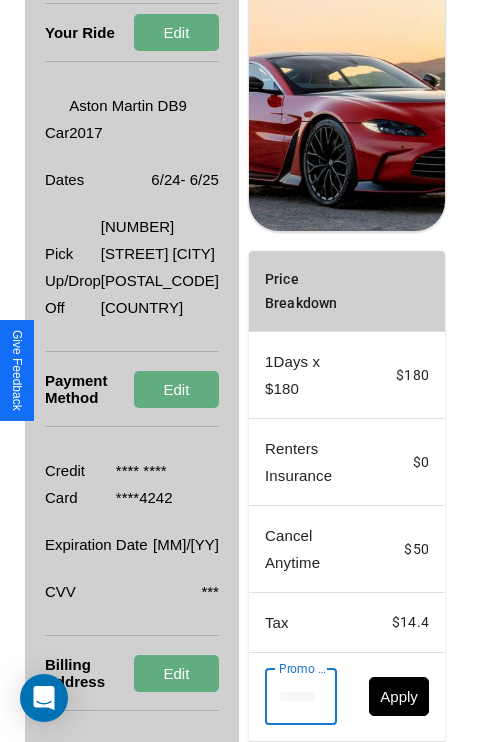 click on "Promo Code" at bounding box center (290, 697) 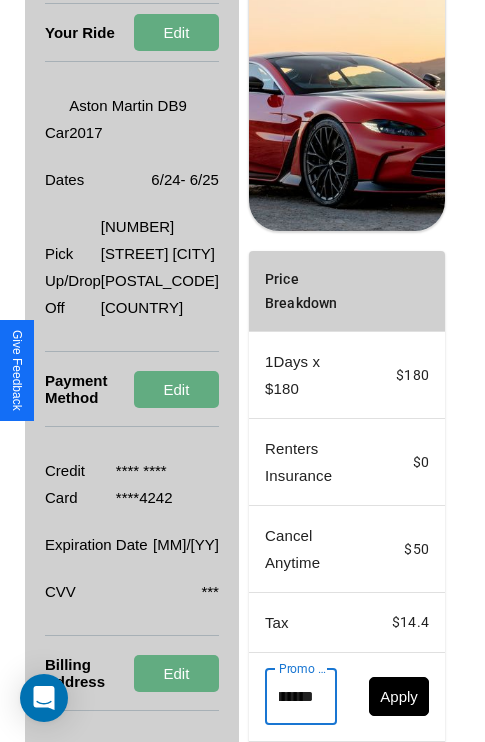 scroll, scrollTop: 0, scrollLeft: 50, axis: horizontal 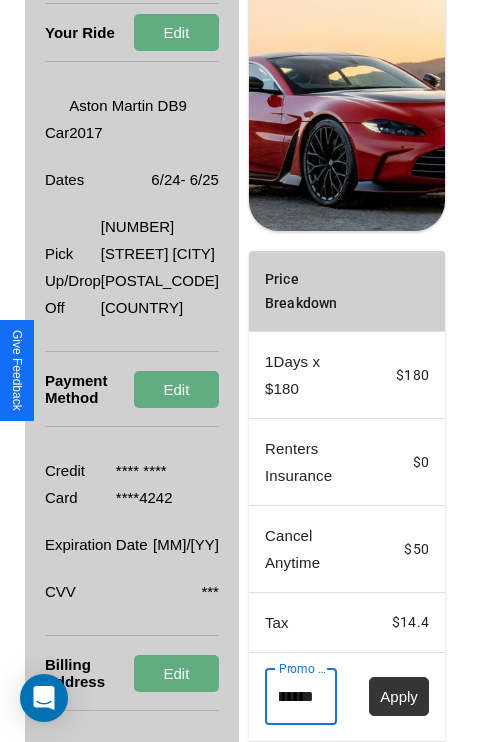 type on "********" 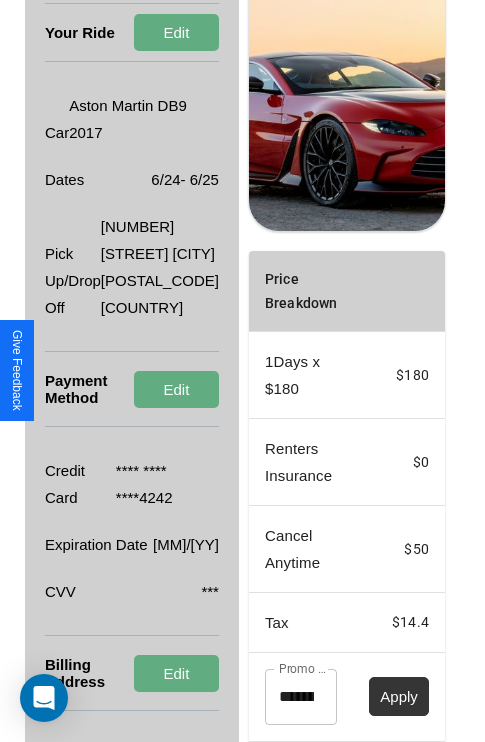 click on "Apply" at bounding box center (399, 696) 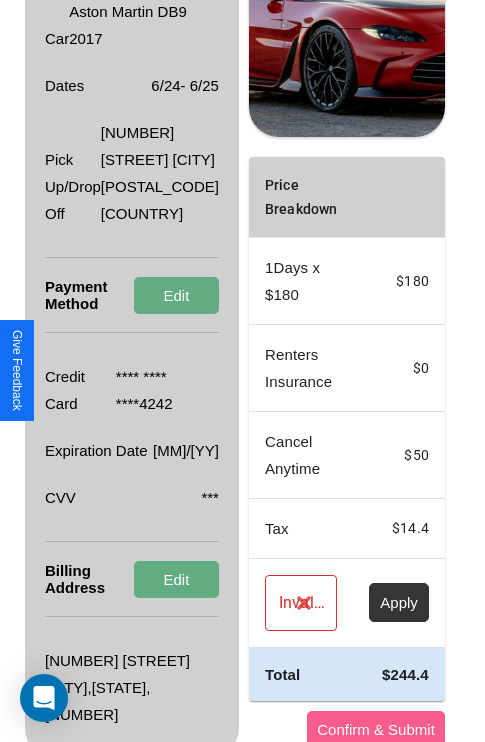 scroll, scrollTop: 482, scrollLeft: 72, axis: both 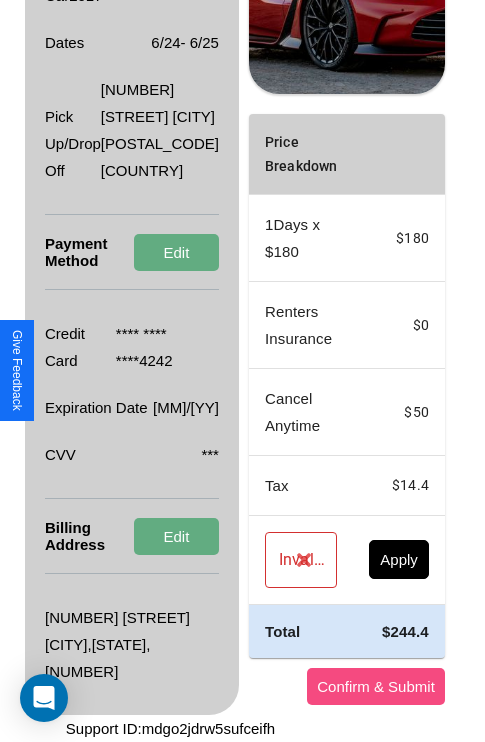 click on "Confirm & Submit" at bounding box center (376, 686) 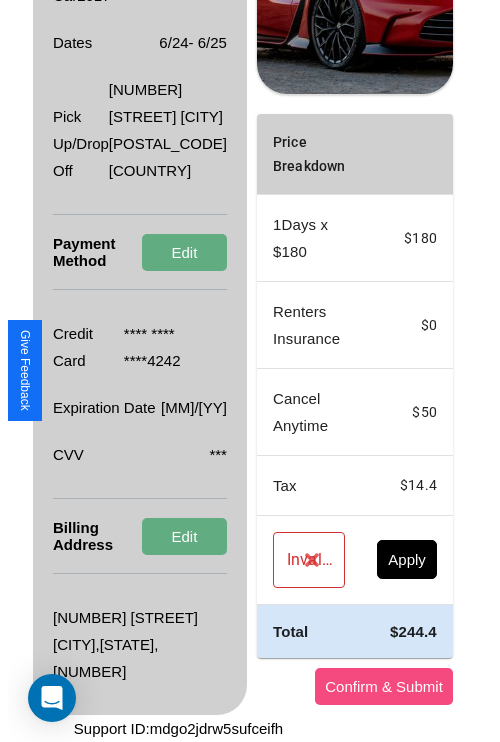 scroll, scrollTop: 0, scrollLeft: 72, axis: horizontal 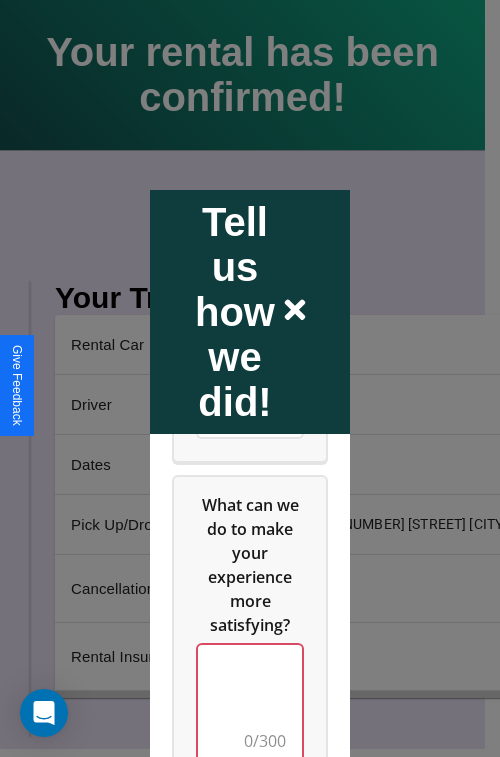 click at bounding box center (250, 704) 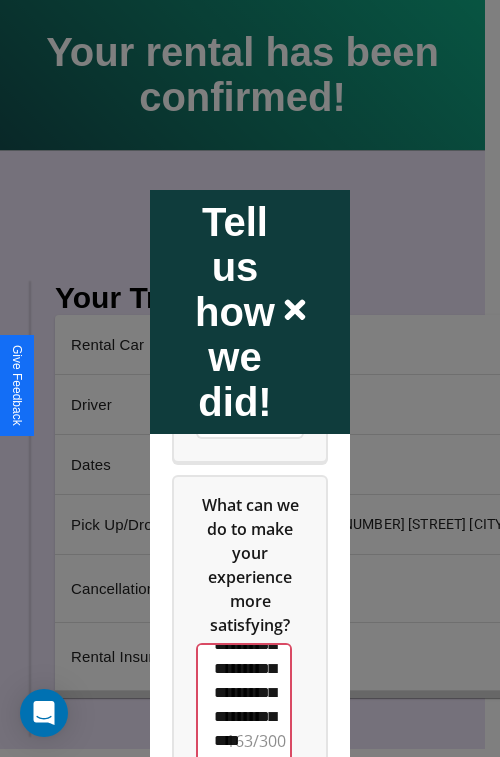 scroll, scrollTop: 708, scrollLeft: 0, axis: vertical 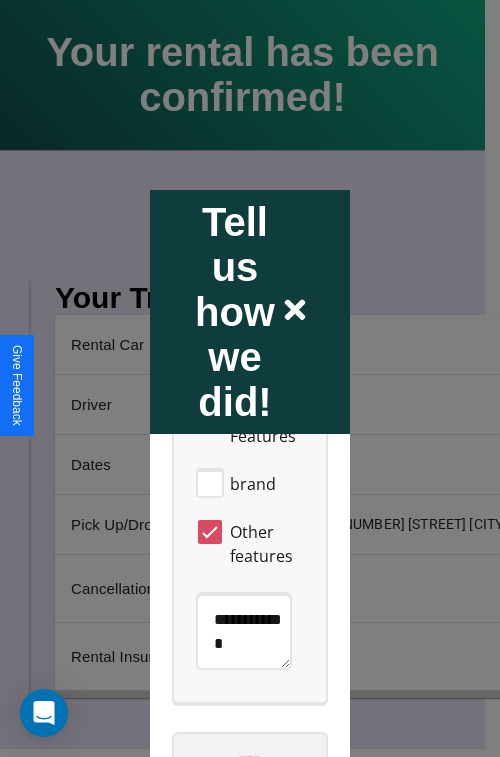type on "**********" 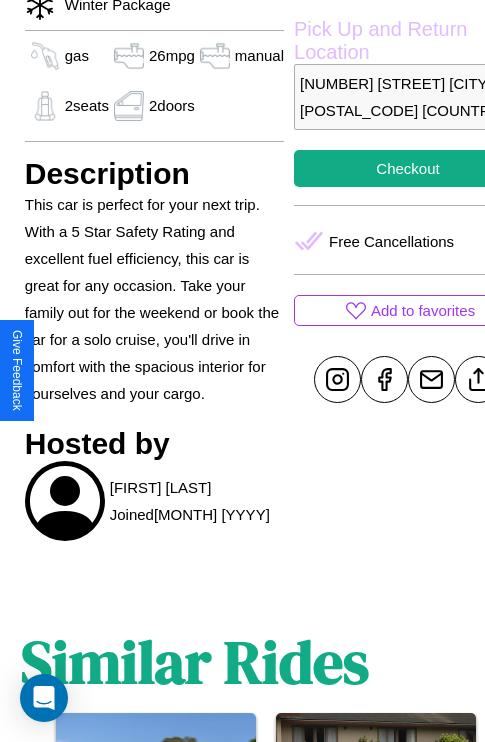 scroll, scrollTop: 710, scrollLeft: 48, axis: both 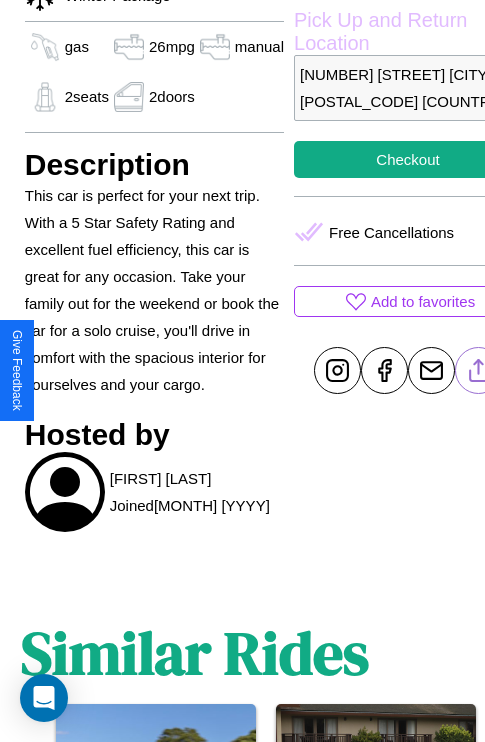 click 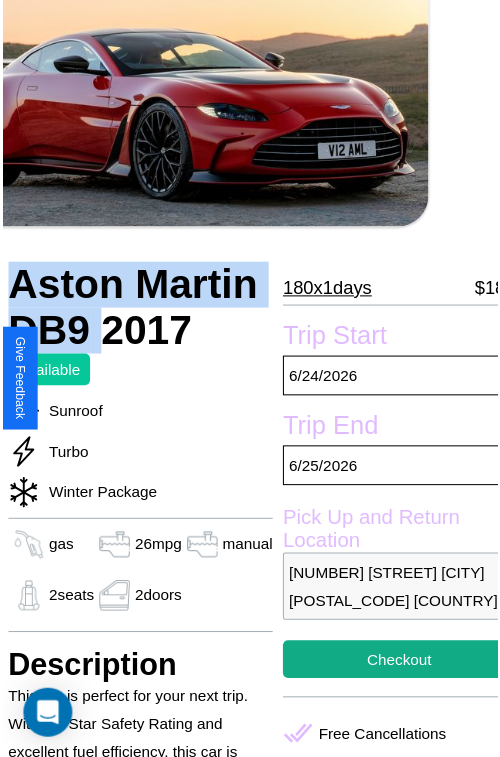 scroll, scrollTop: 221, scrollLeft: 68, axis: both 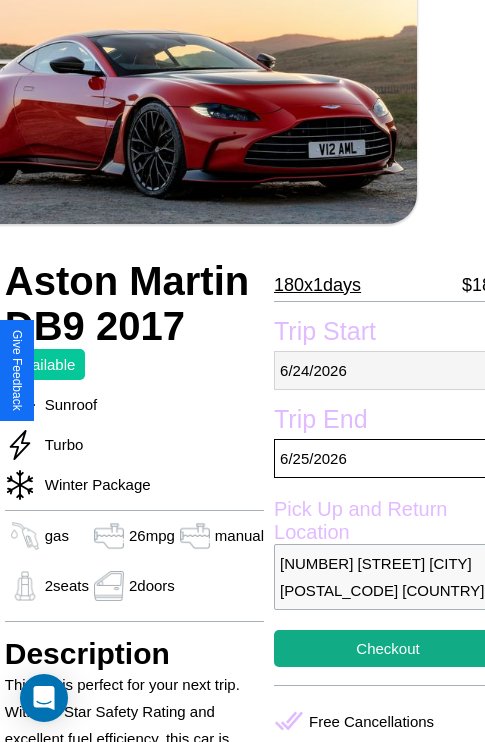 click on "6 / 24 / 2026" at bounding box center [388, 370] 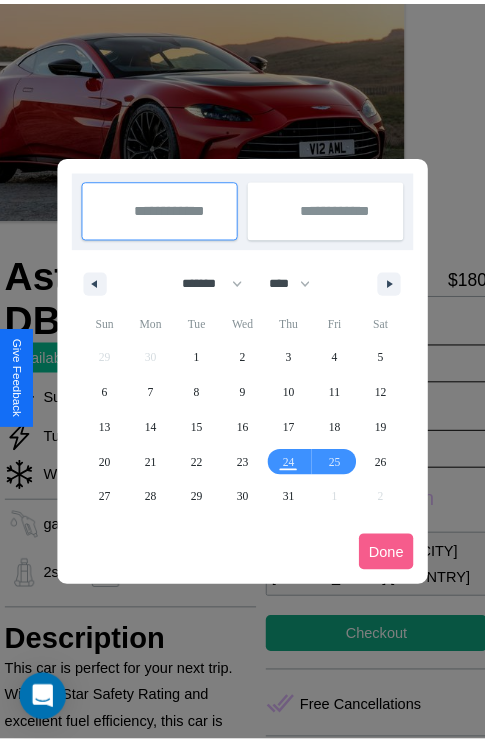 scroll, scrollTop: 0, scrollLeft: 68, axis: horizontal 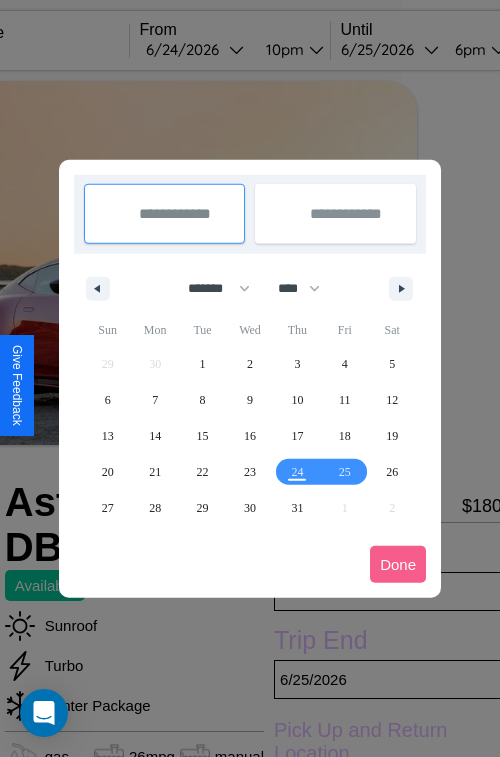click at bounding box center [250, 378] 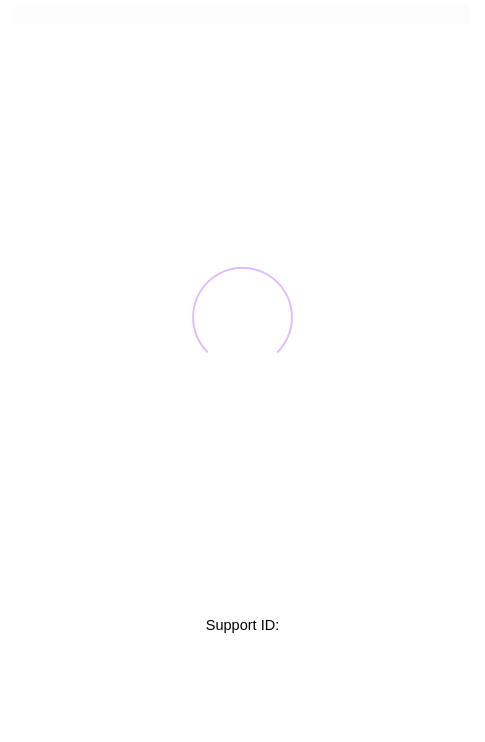 scroll, scrollTop: 0, scrollLeft: 0, axis: both 